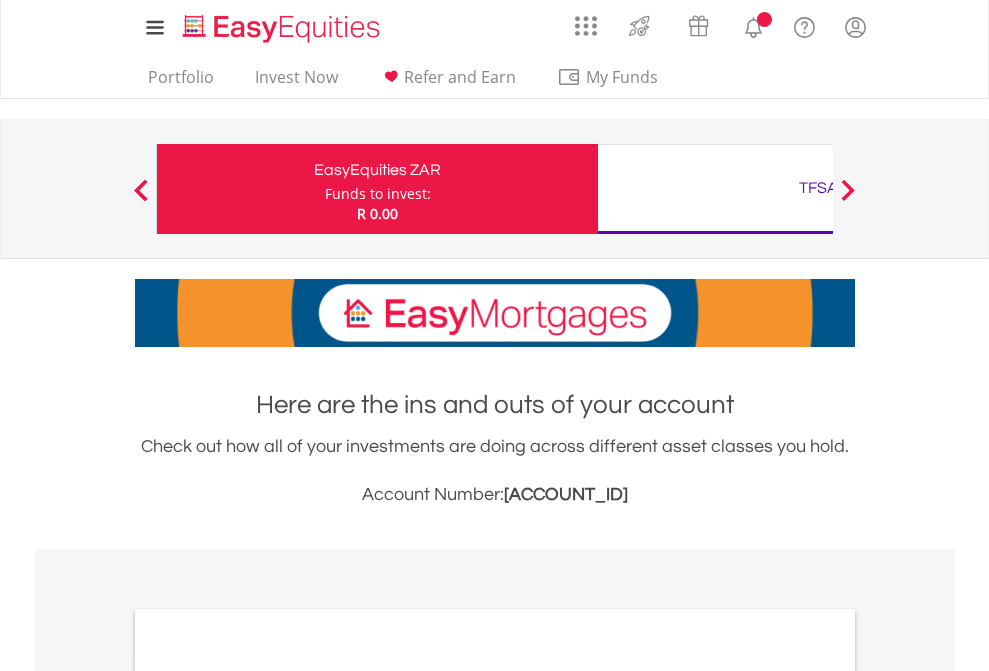 scroll, scrollTop: 0, scrollLeft: 0, axis: both 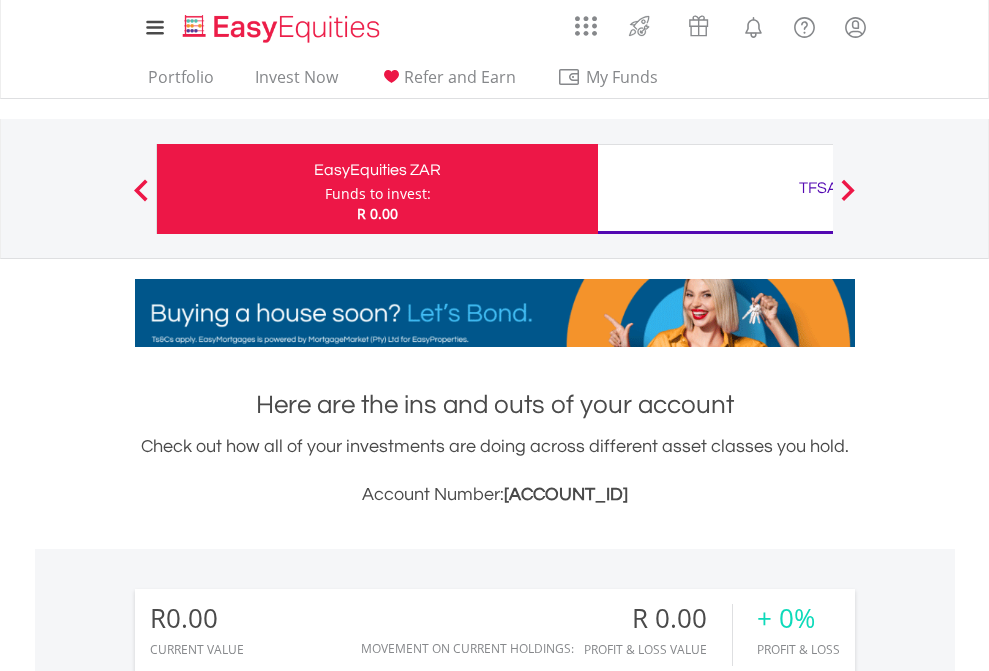 click on "Funds to invest:" at bounding box center [378, 194] 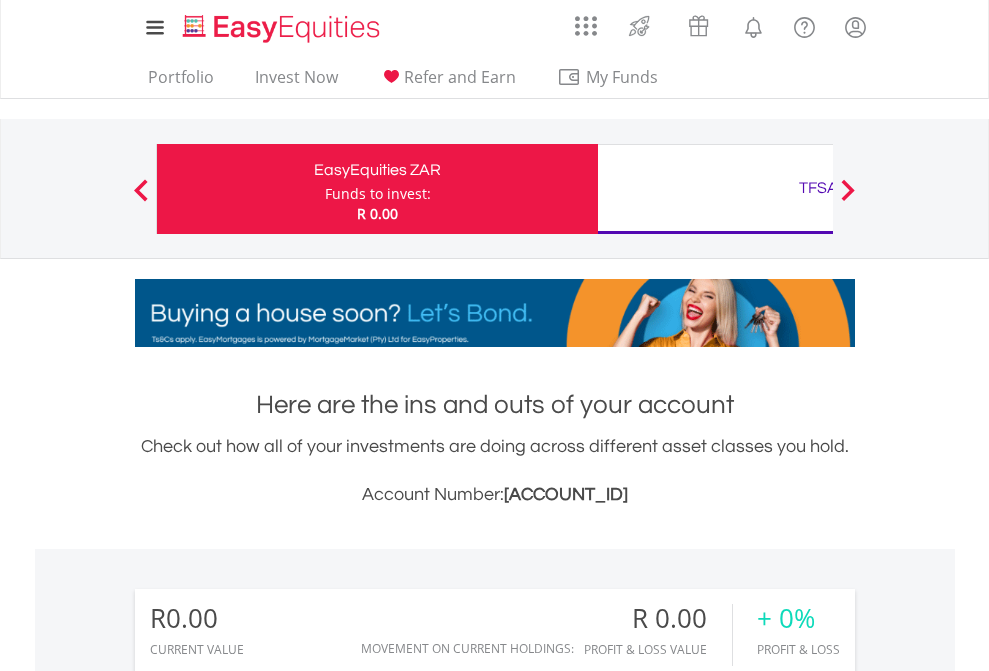 scroll, scrollTop: 999808, scrollLeft: 999687, axis: both 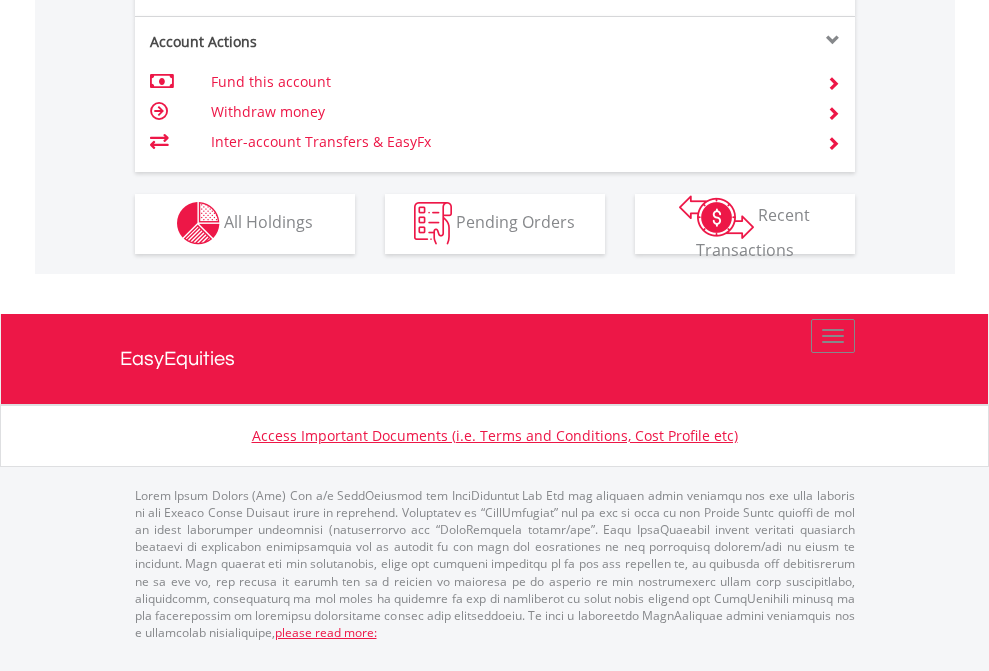 click on "Investment types" at bounding box center (706, -353) 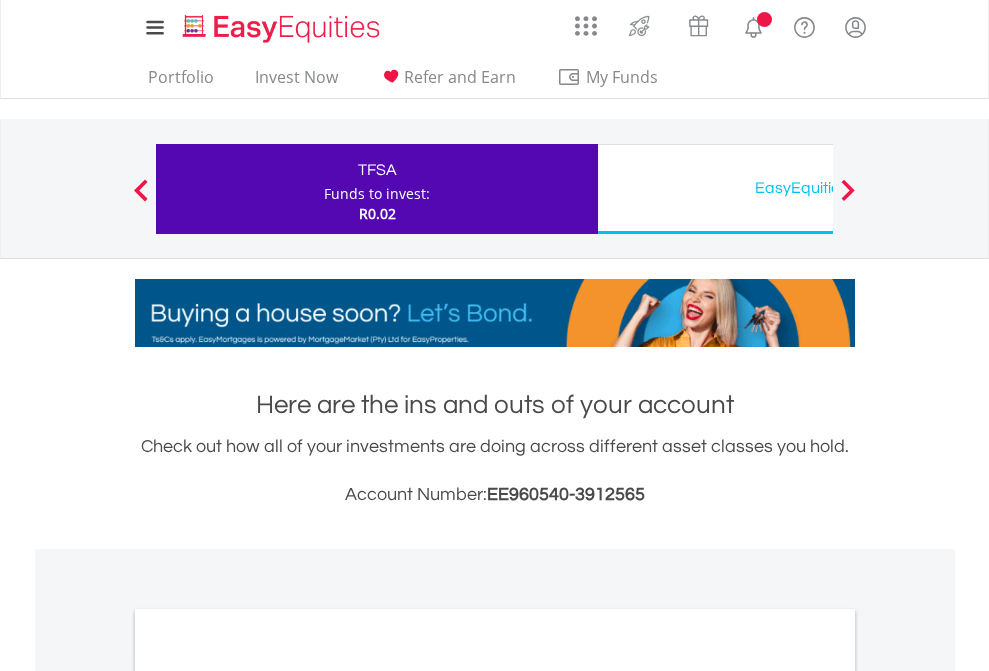 scroll, scrollTop: 0, scrollLeft: 0, axis: both 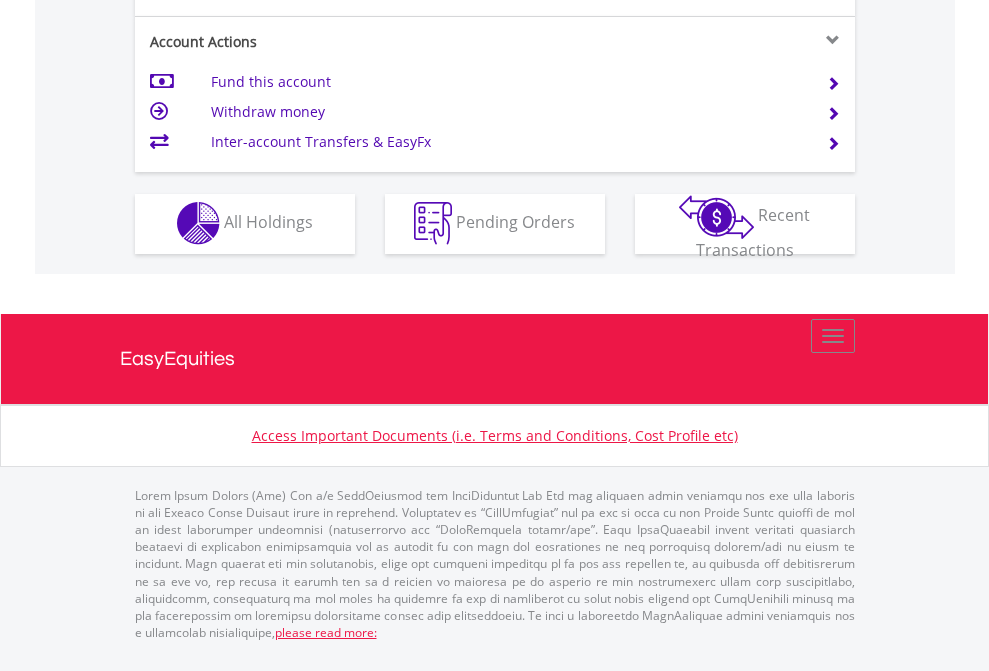 click on "Investment types" at bounding box center (706, -353) 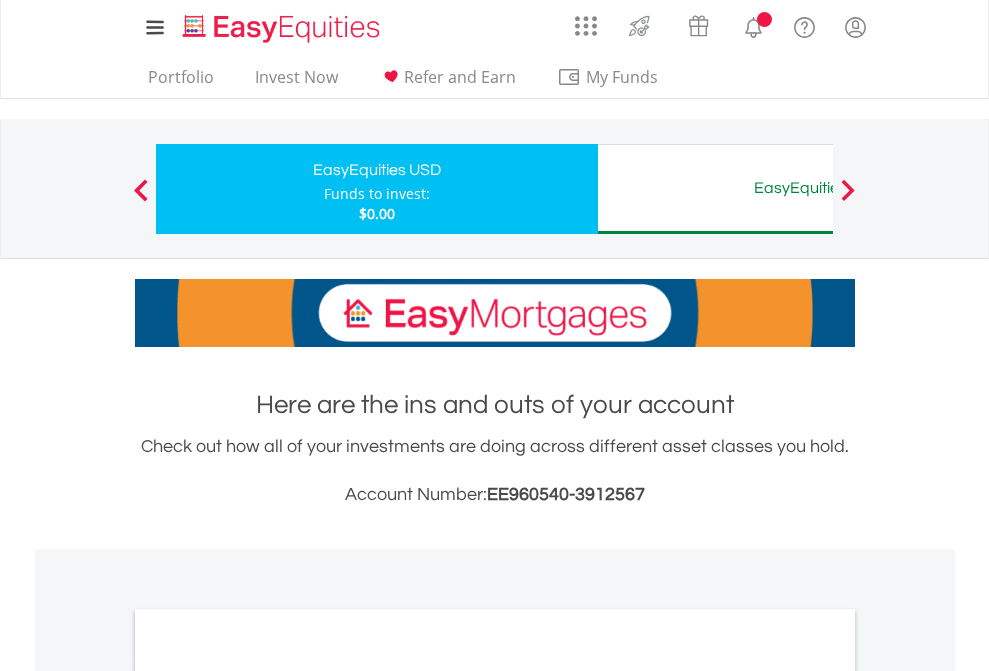 scroll, scrollTop: 0, scrollLeft: 0, axis: both 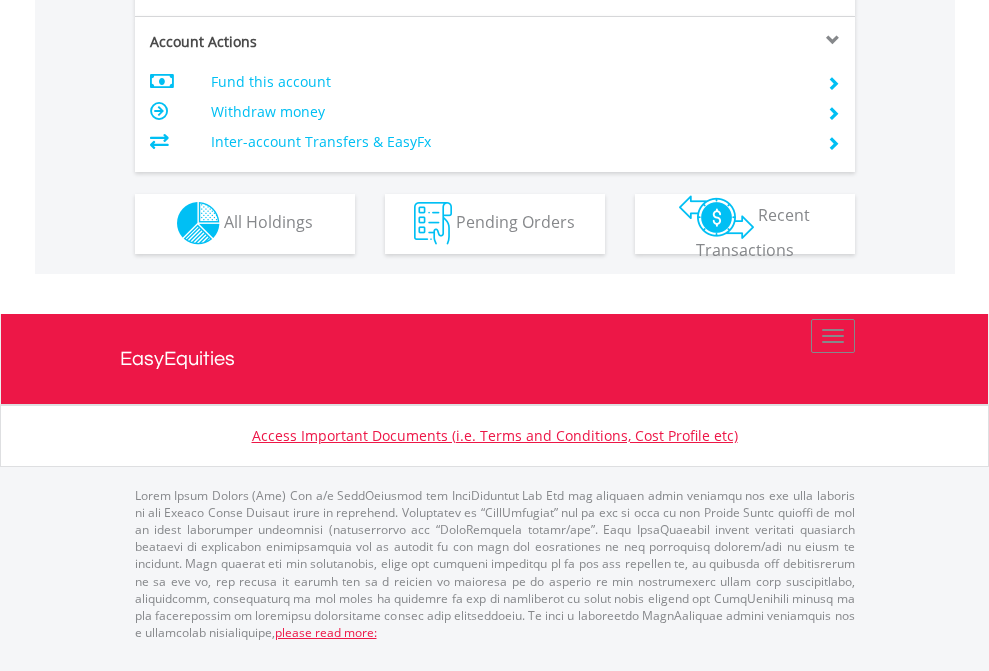 click on "Investment types" at bounding box center (706, -353) 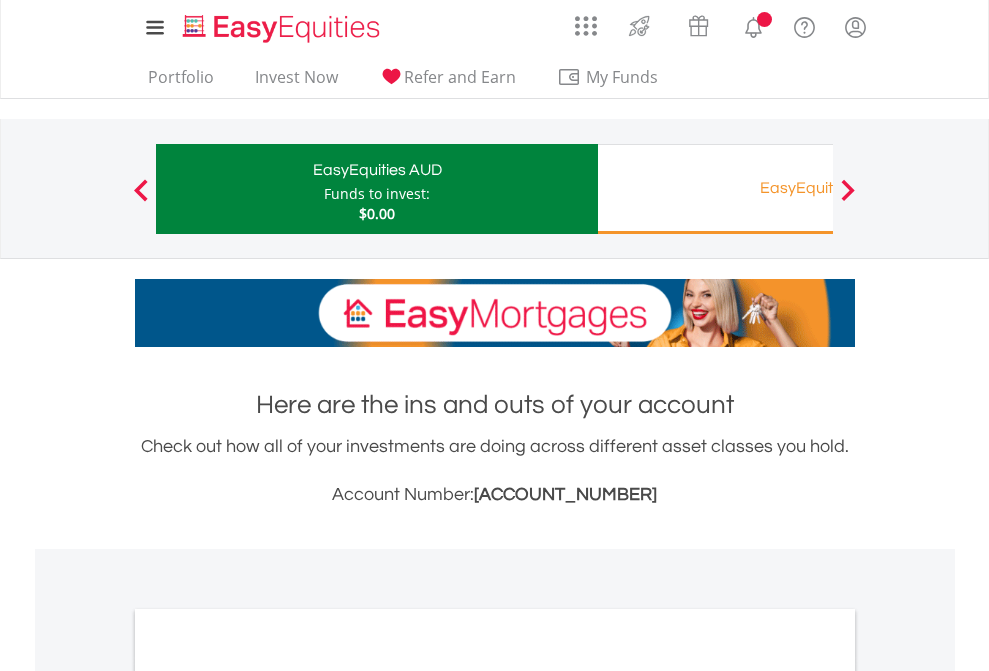 scroll, scrollTop: 0, scrollLeft: 0, axis: both 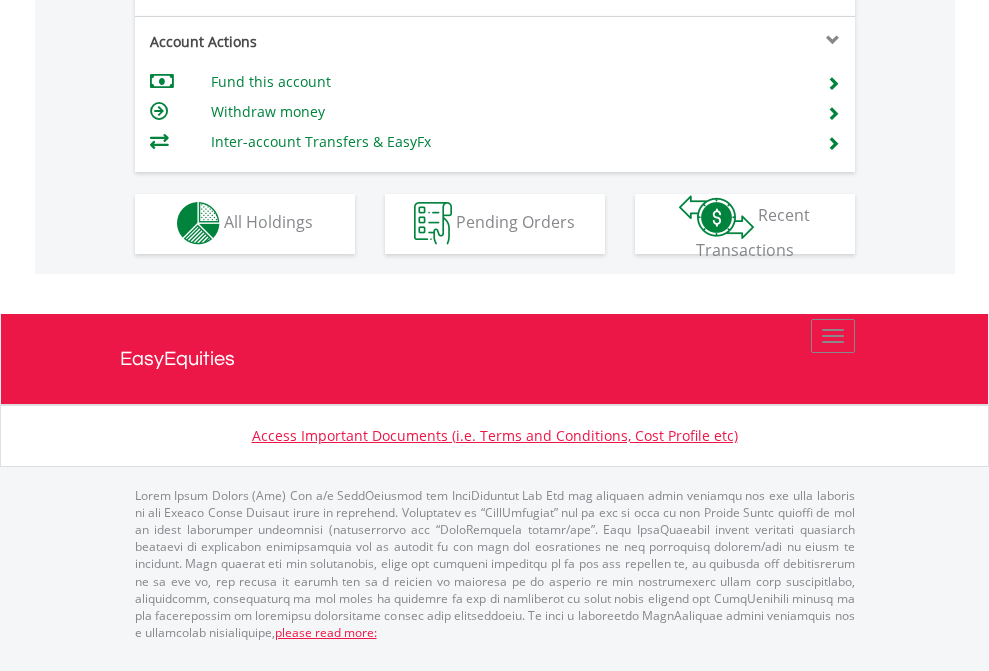 click on "Investment types" at bounding box center [706, -353] 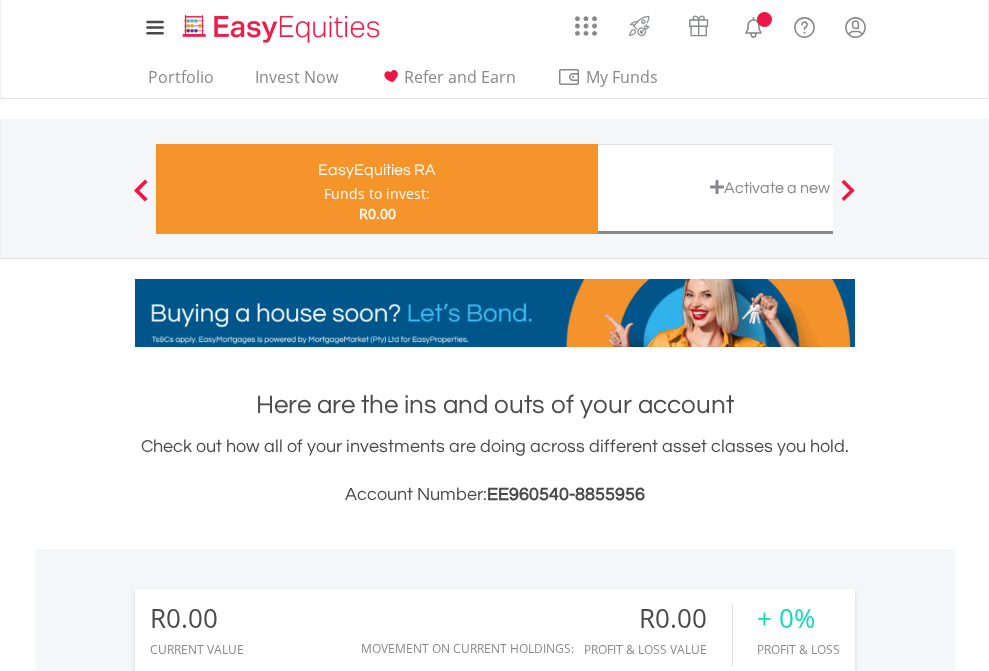 scroll, scrollTop: 0, scrollLeft: 0, axis: both 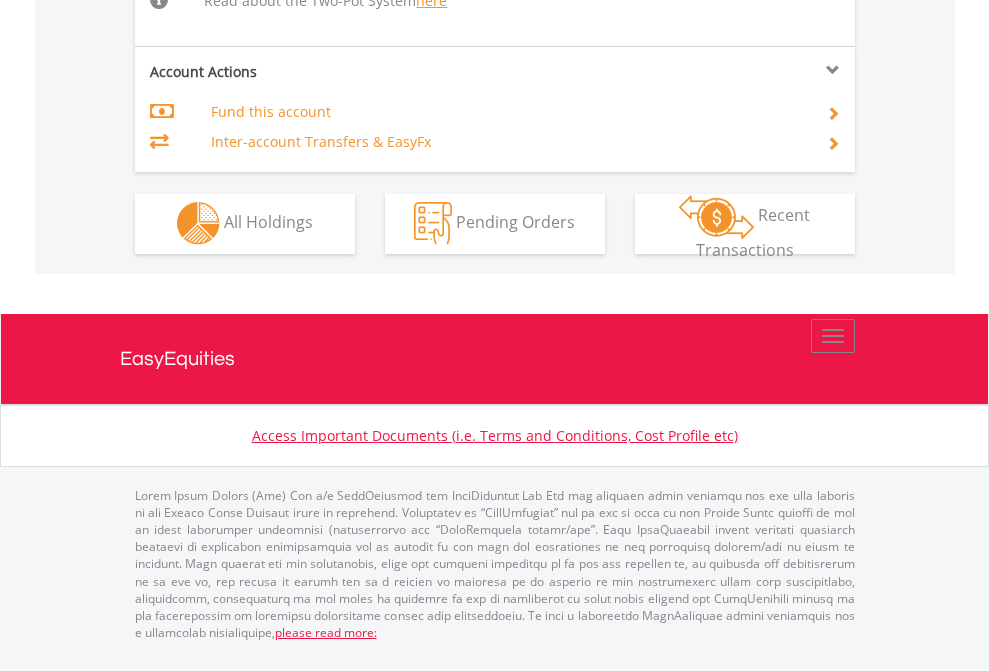 click on "Investment types" at bounding box center [706, -534] 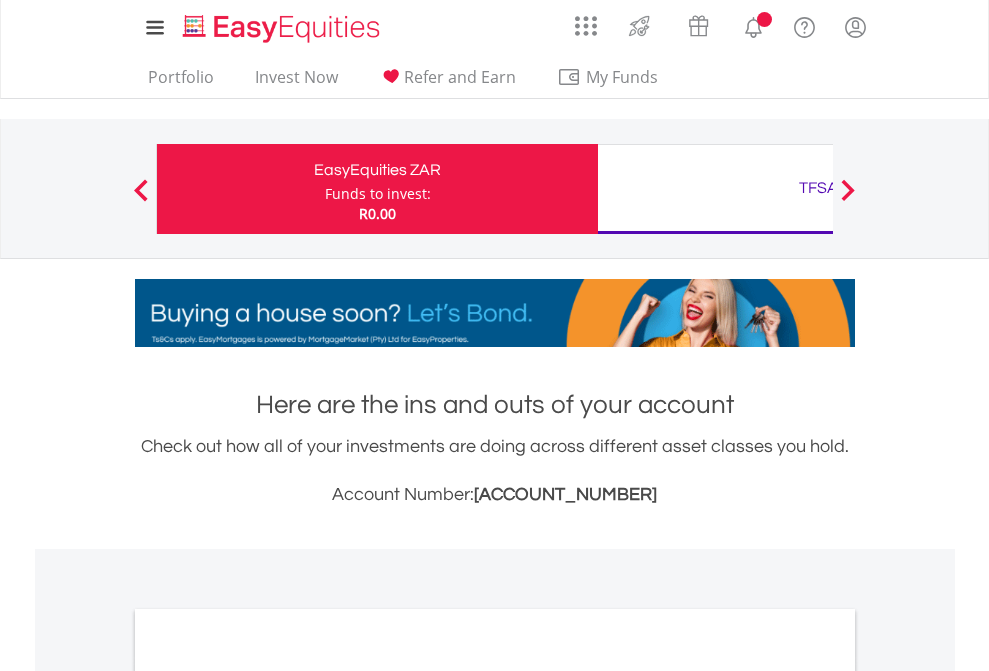 scroll, scrollTop: 0, scrollLeft: 0, axis: both 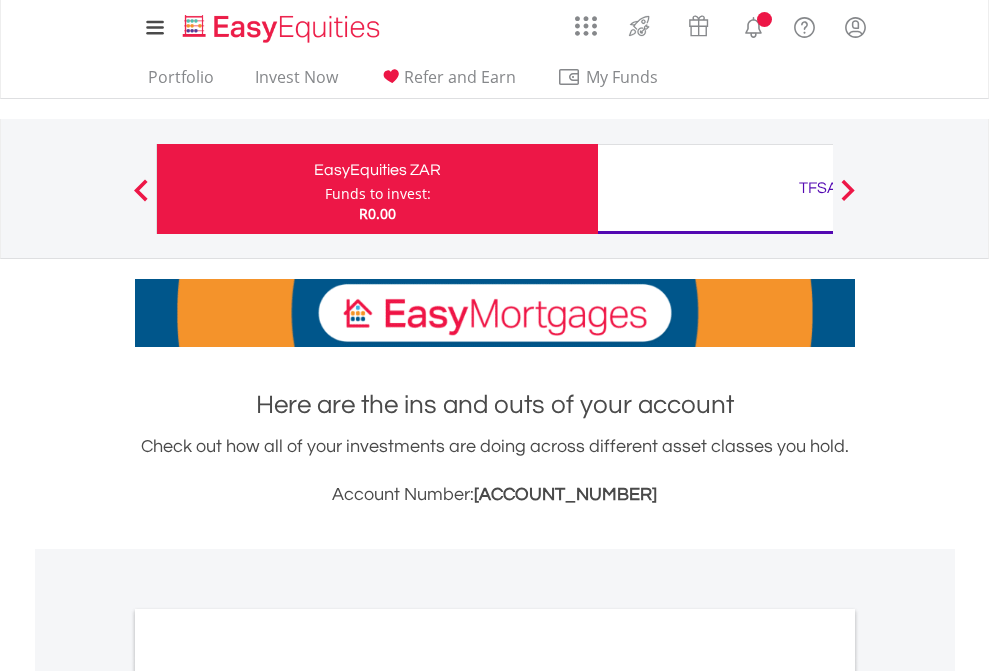 click on "All Holdings" at bounding box center [268, 1096] 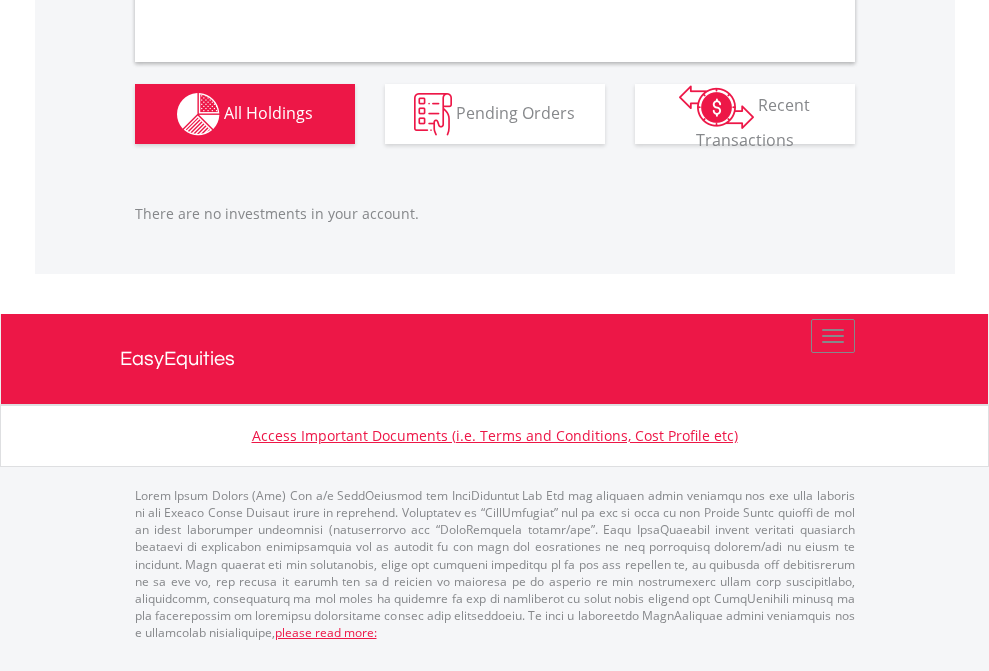 scroll, scrollTop: 1980, scrollLeft: 0, axis: vertical 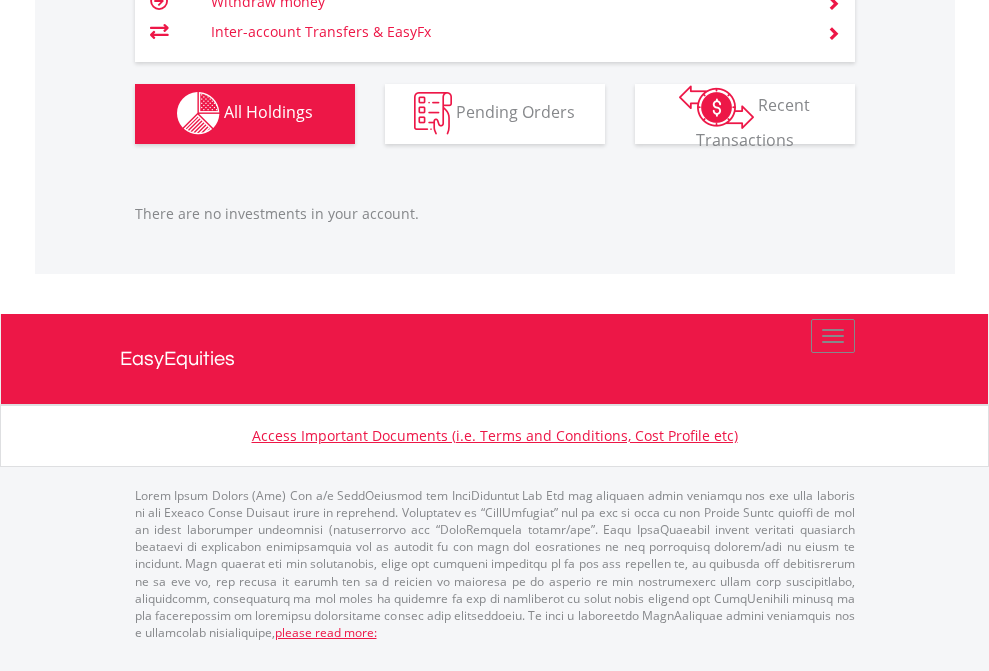 click on "TFSA" at bounding box center [818, -1142] 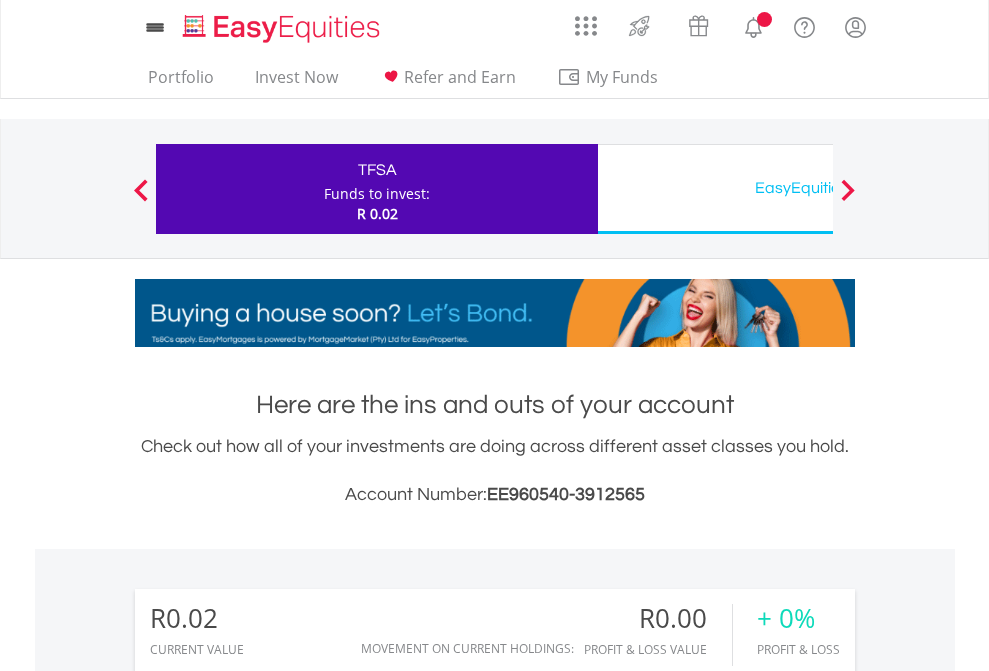 scroll, scrollTop: 0, scrollLeft: 0, axis: both 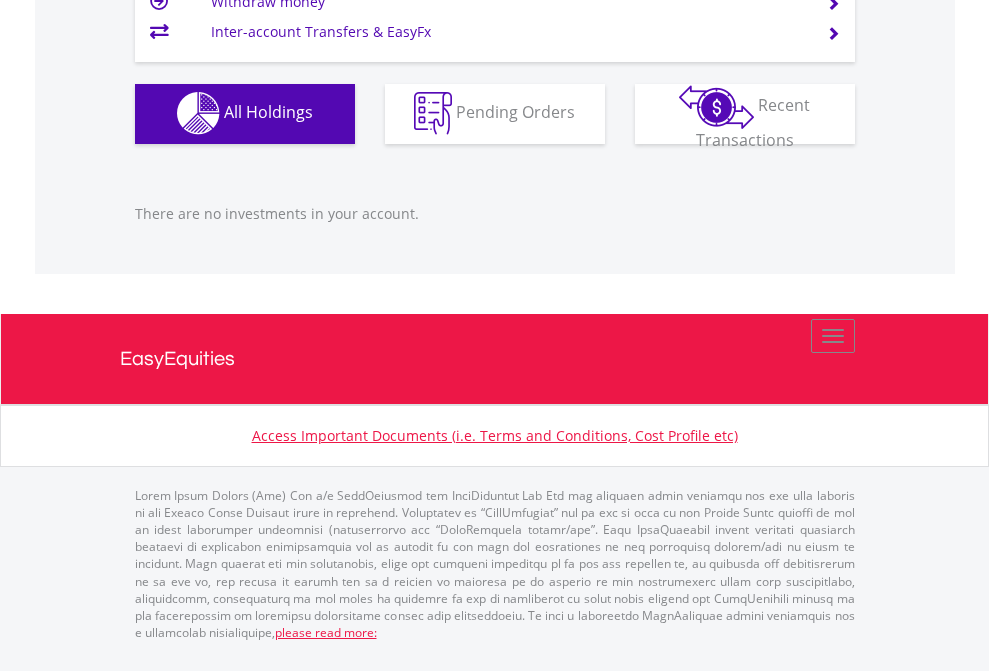 click on "EasyEquities USD" at bounding box center [818, -1142] 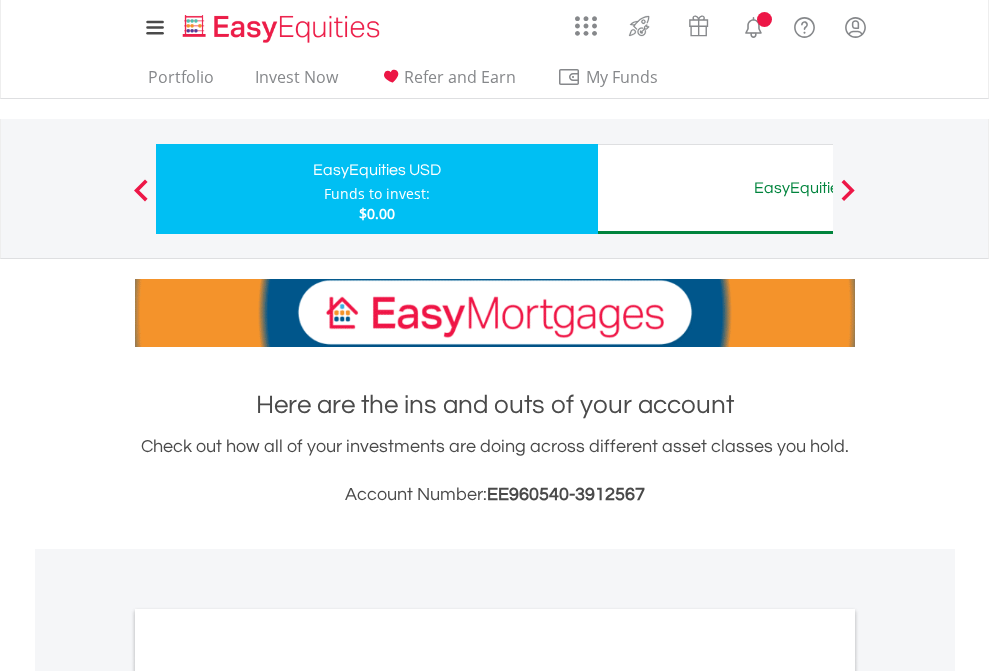 click on "All Holdings" at bounding box center [268, 1096] 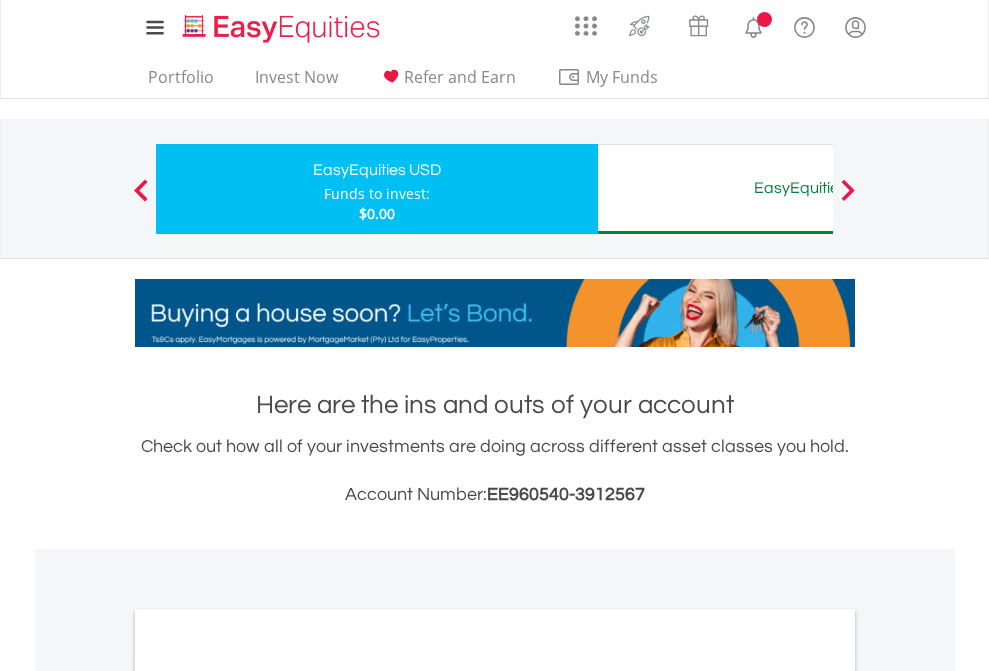 scroll, scrollTop: 1202, scrollLeft: 0, axis: vertical 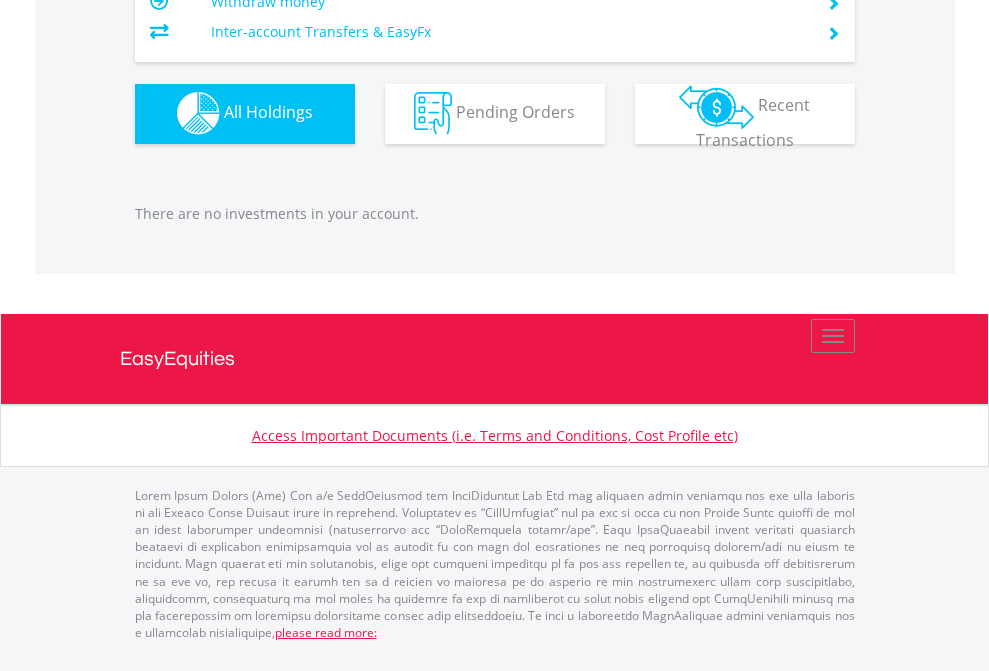 click on "EasyEquities AUD" at bounding box center (818, -1142) 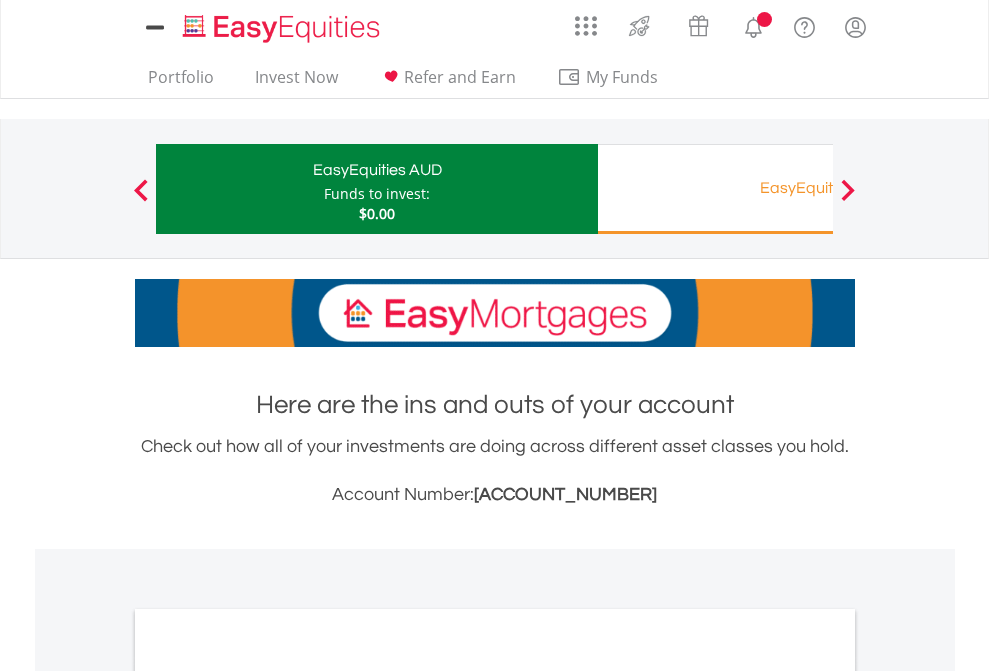 scroll, scrollTop: 0, scrollLeft: 0, axis: both 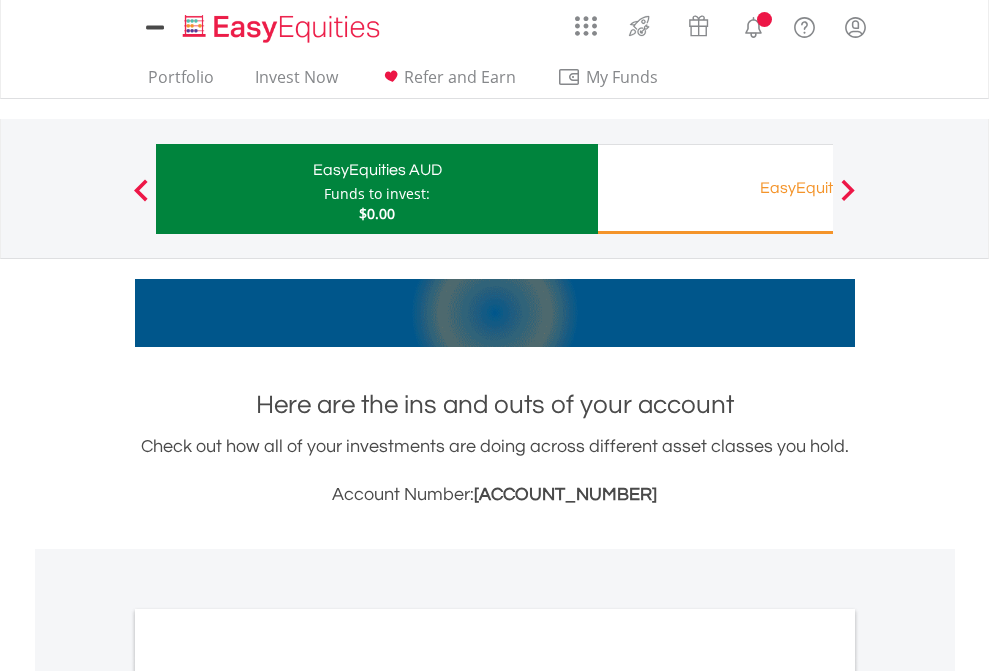 click on "All Holdings" at bounding box center [268, 1096] 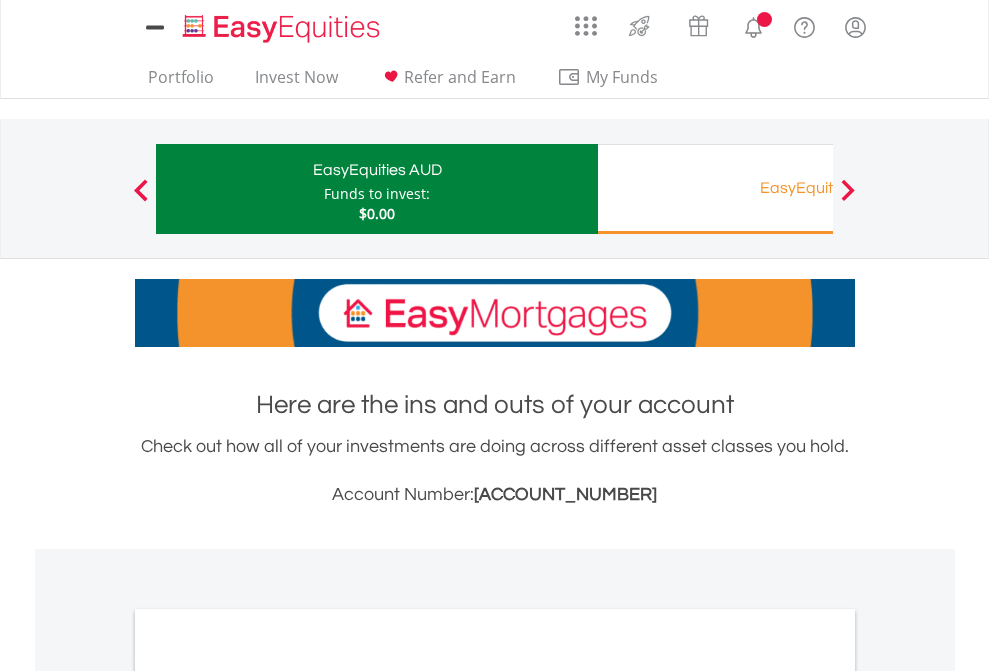 scroll, scrollTop: 1202, scrollLeft: 0, axis: vertical 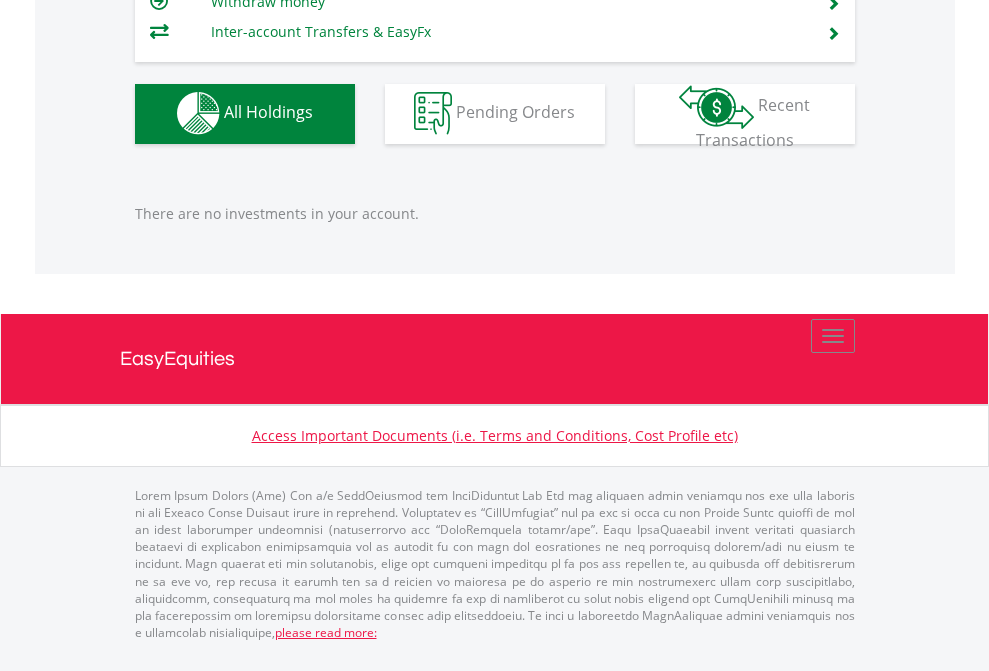 click on "EasyEquities RA" at bounding box center (818, -1142) 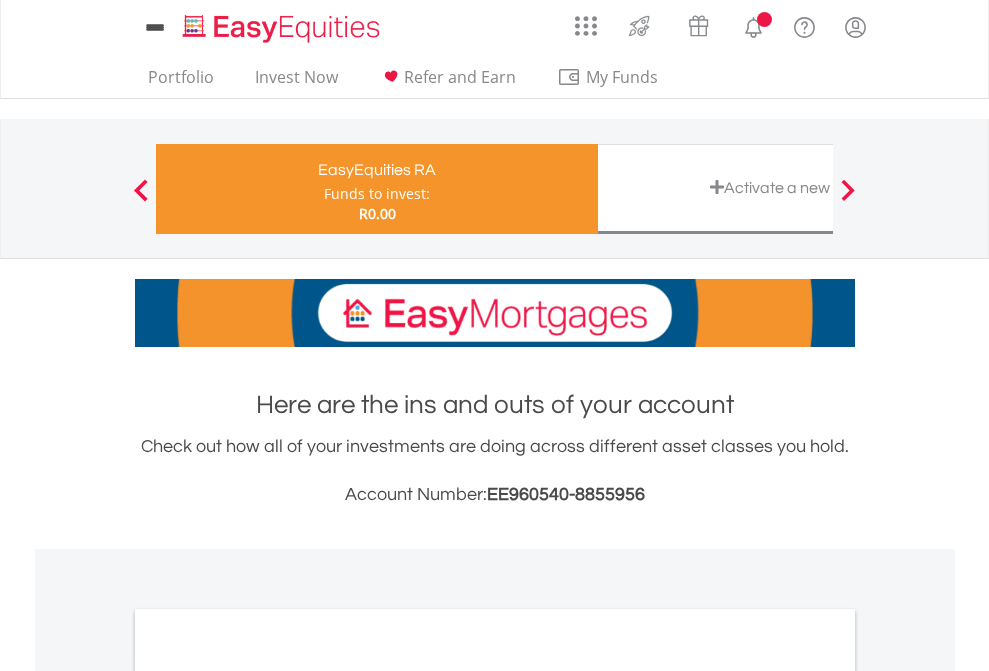 scroll, scrollTop: 0, scrollLeft: 0, axis: both 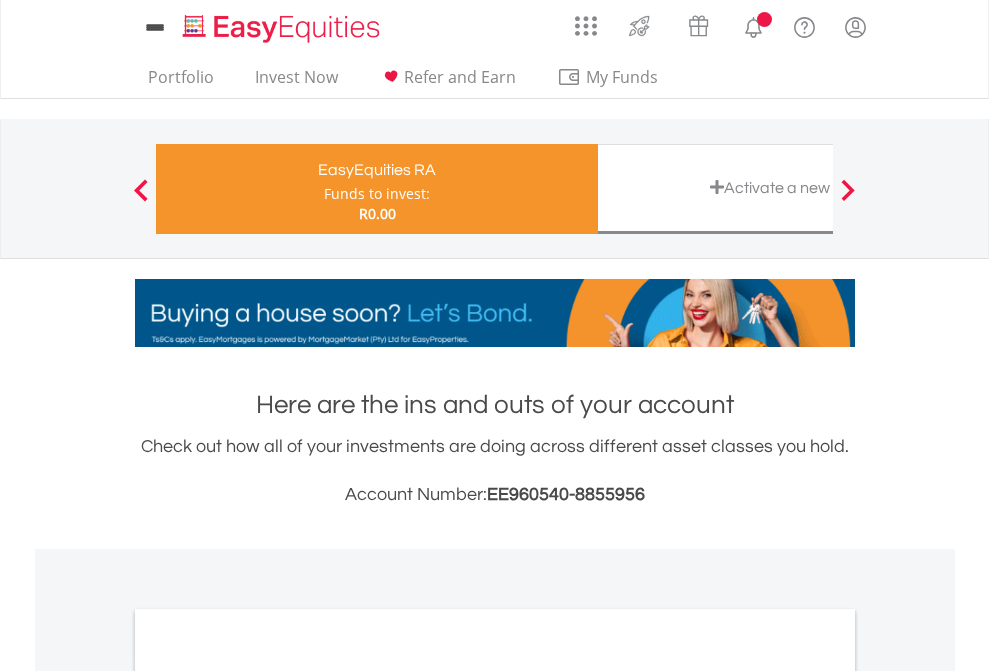 click on "All Holdings" at bounding box center [268, 1066] 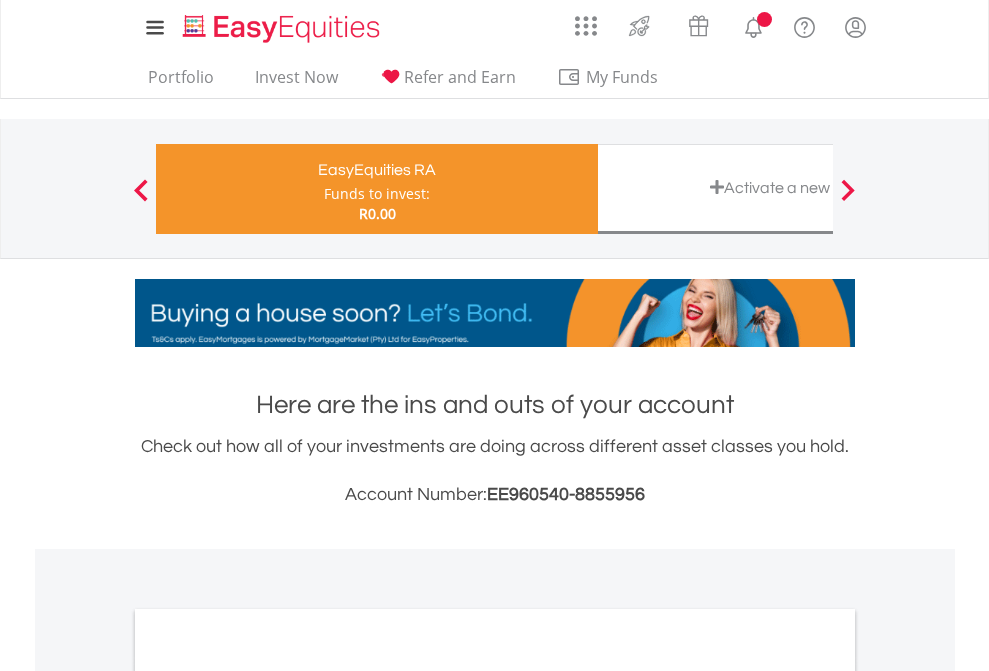 scroll, scrollTop: 1202, scrollLeft: 0, axis: vertical 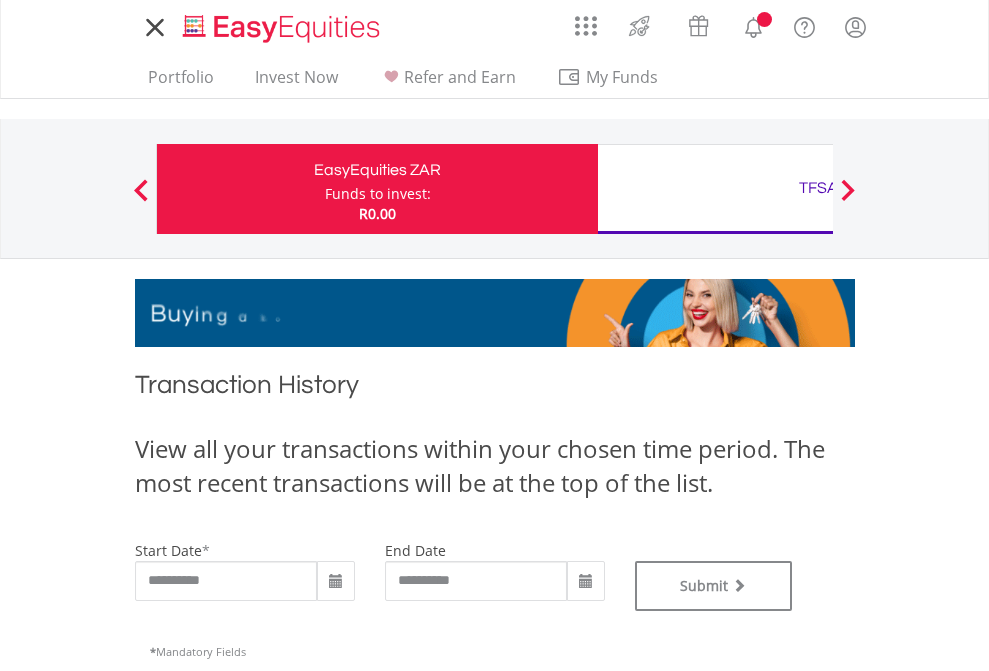 type on "**********" 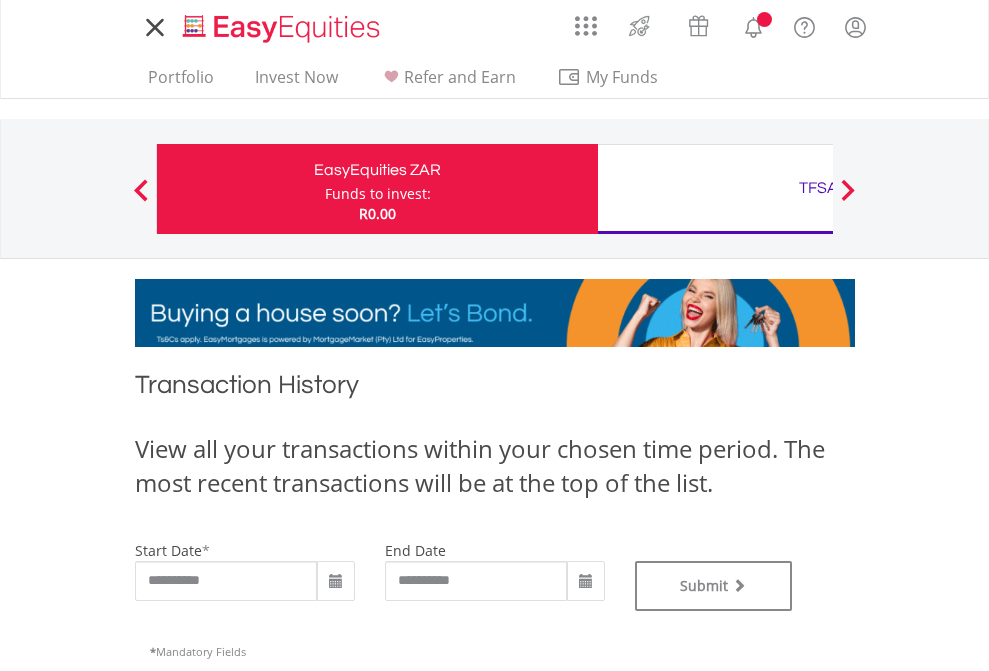 scroll, scrollTop: 0, scrollLeft: 0, axis: both 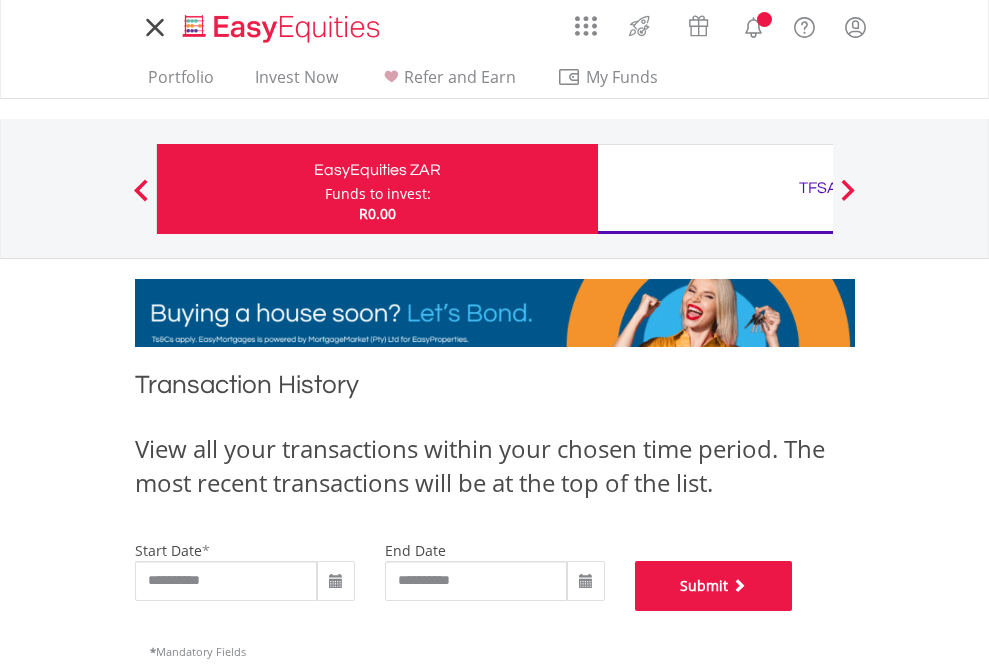 click on "Submit" at bounding box center (714, 586) 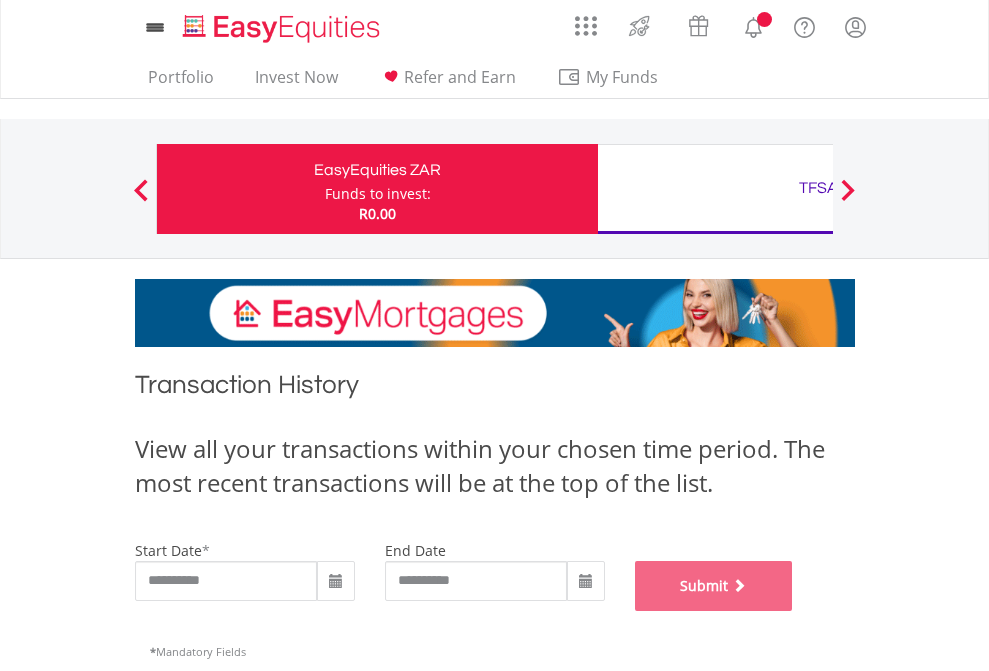 scroll, scrollTop: 811, scrollLeft: 0, axis: vertical 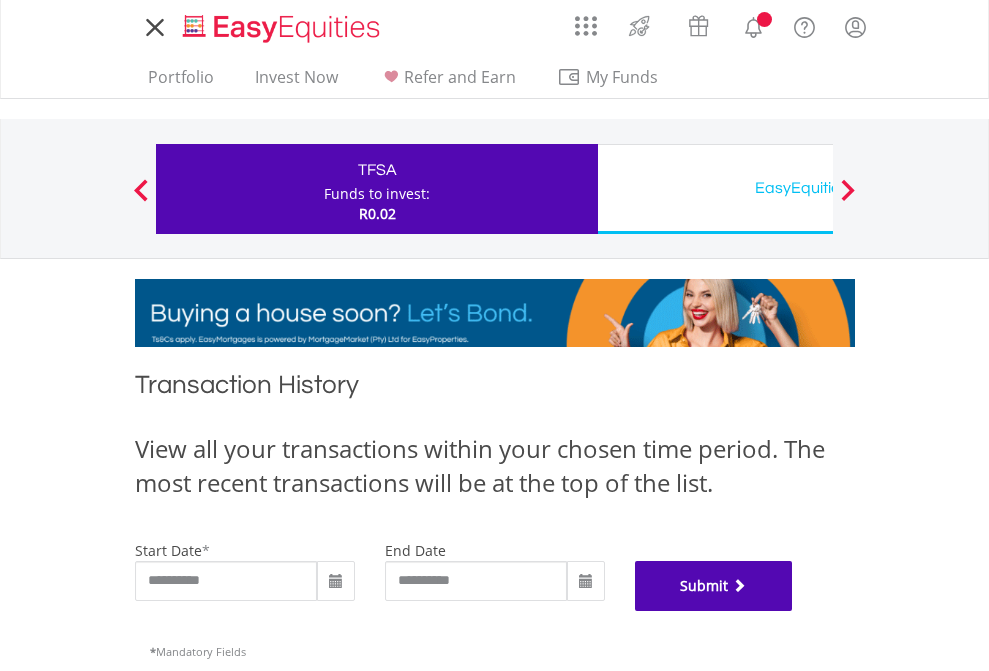 click on "Submit" at bounding box center (714, 586) 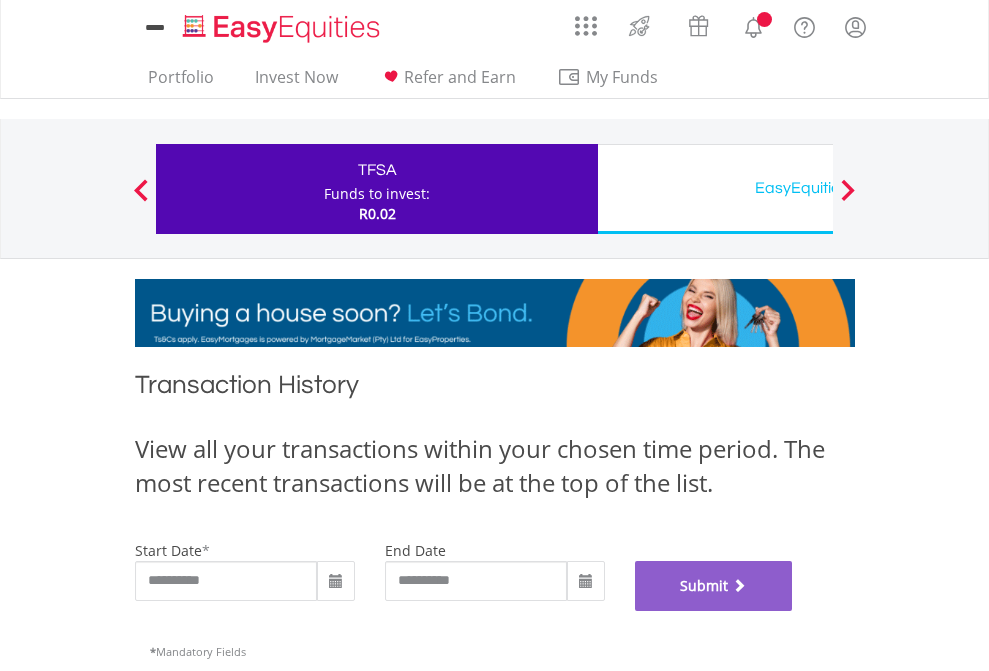 scroll, scrollTop: 811, scrollLeft: 0, axis: vertical 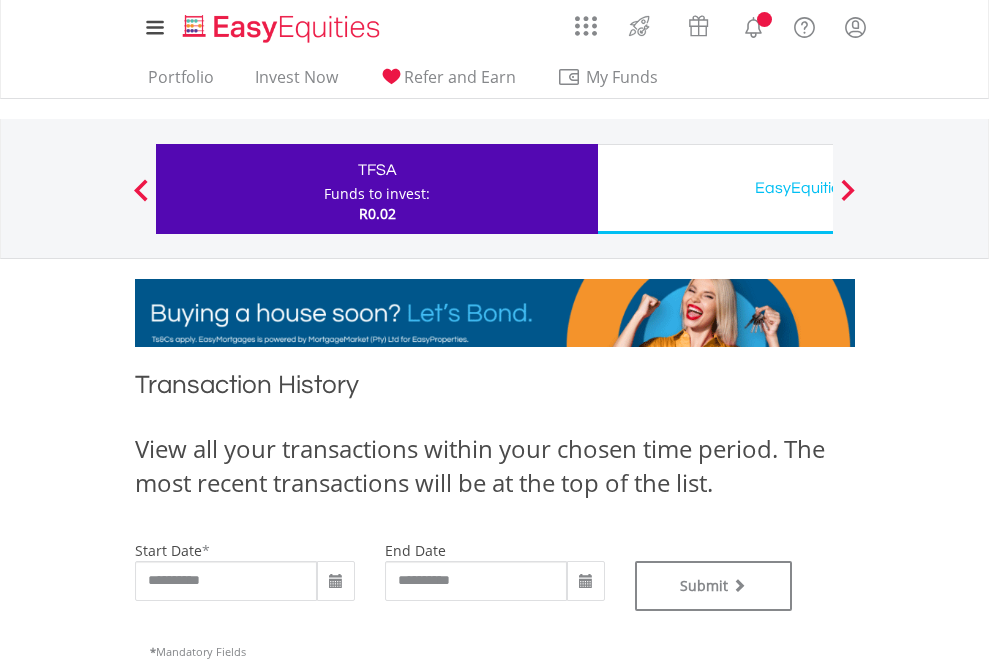 click on "EasyEquities USD" at bounding box center (818, 188) 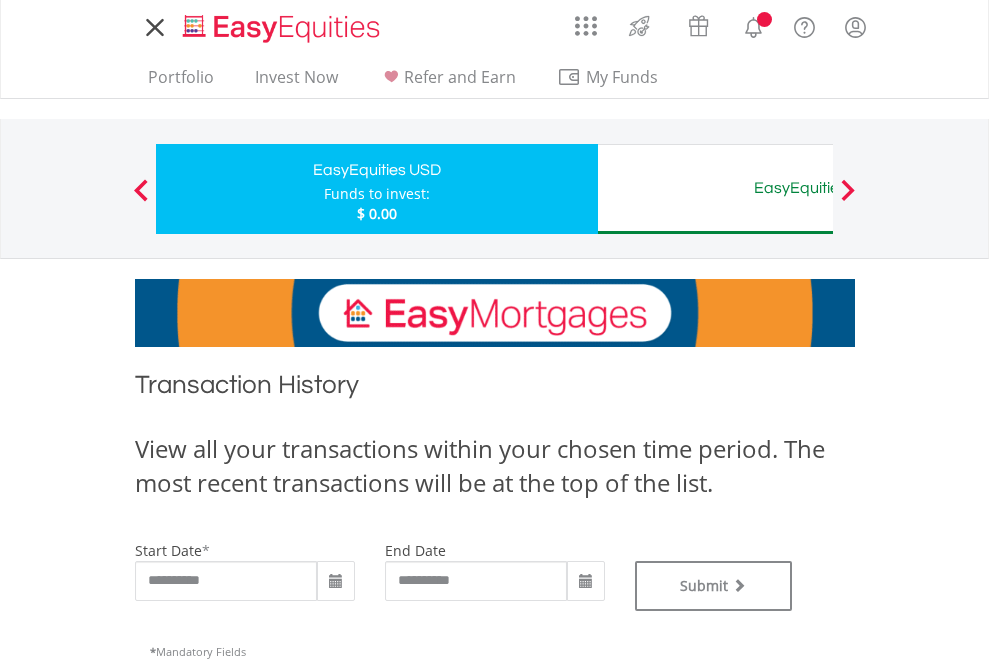 scroll, scrollTop: 0, scrollLeft: 0, axis: both 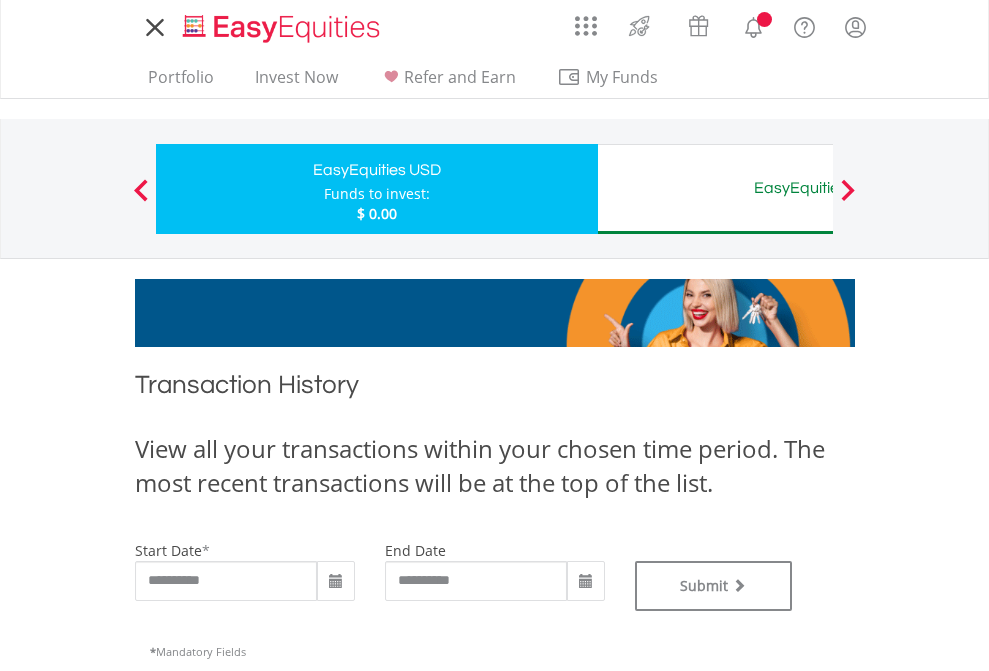 type on "**********" 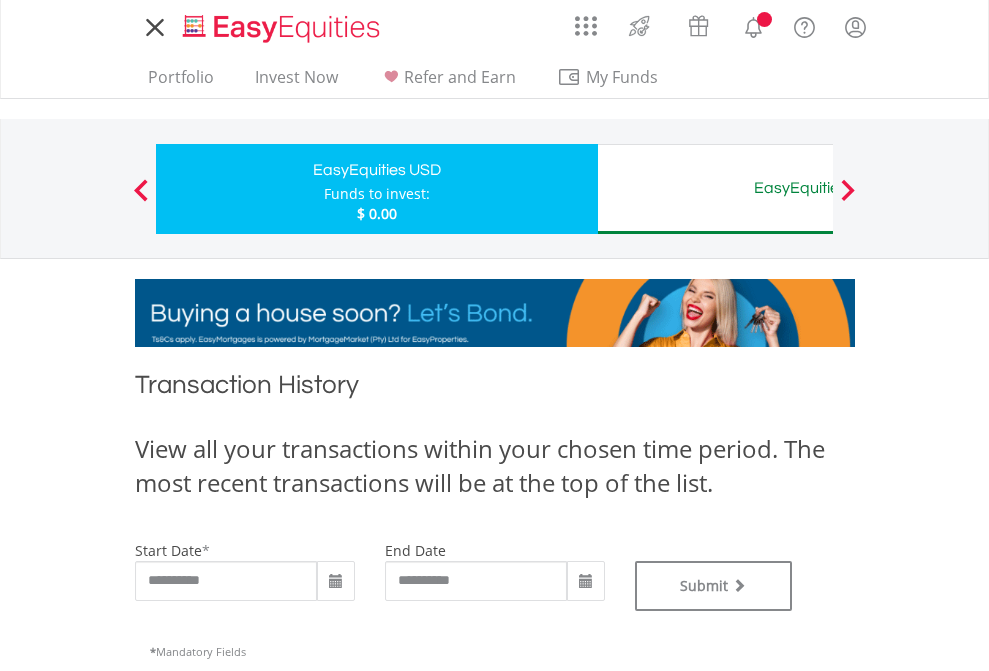 type on "**********" 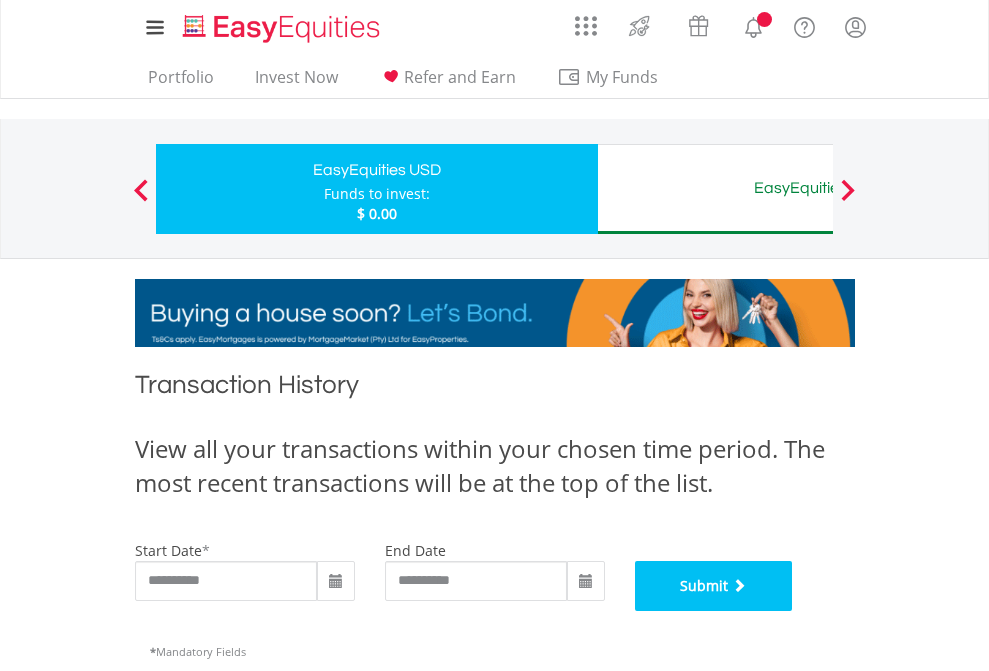 click on "Submit" at bounding box center (714, 586) 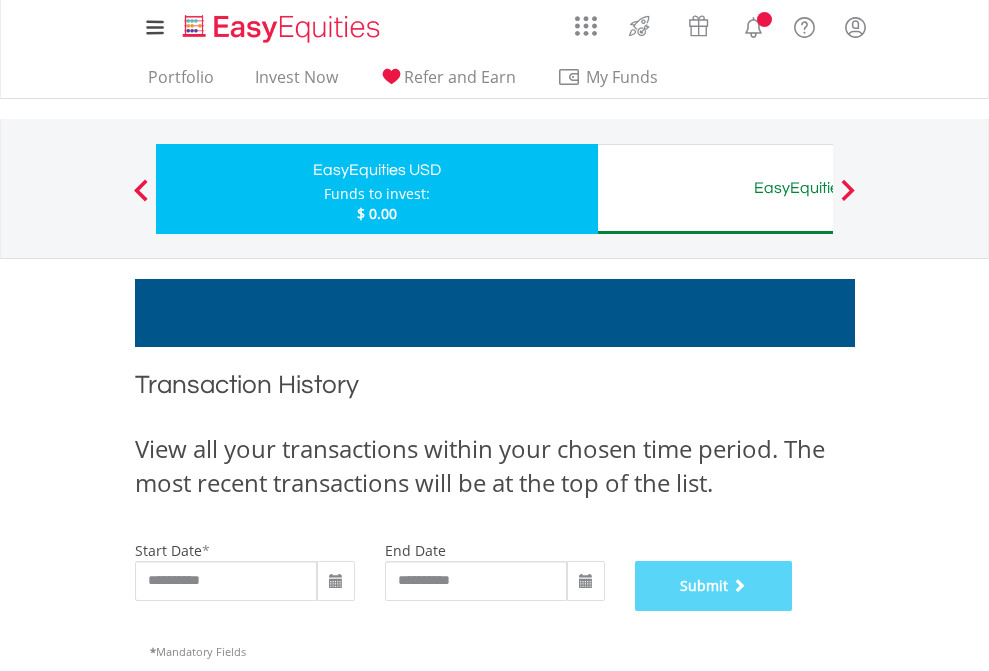 scroll, scrollTop: 811, scrollLeft: 0, axis: vertical 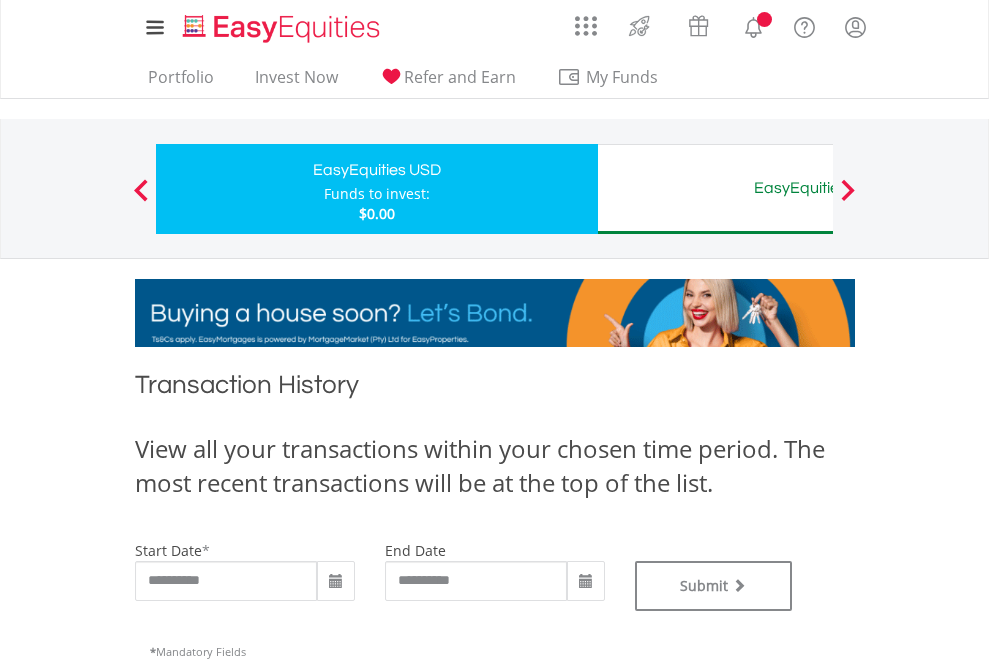 click on "EasyEquities AUD" at bounding box center [818, 188] 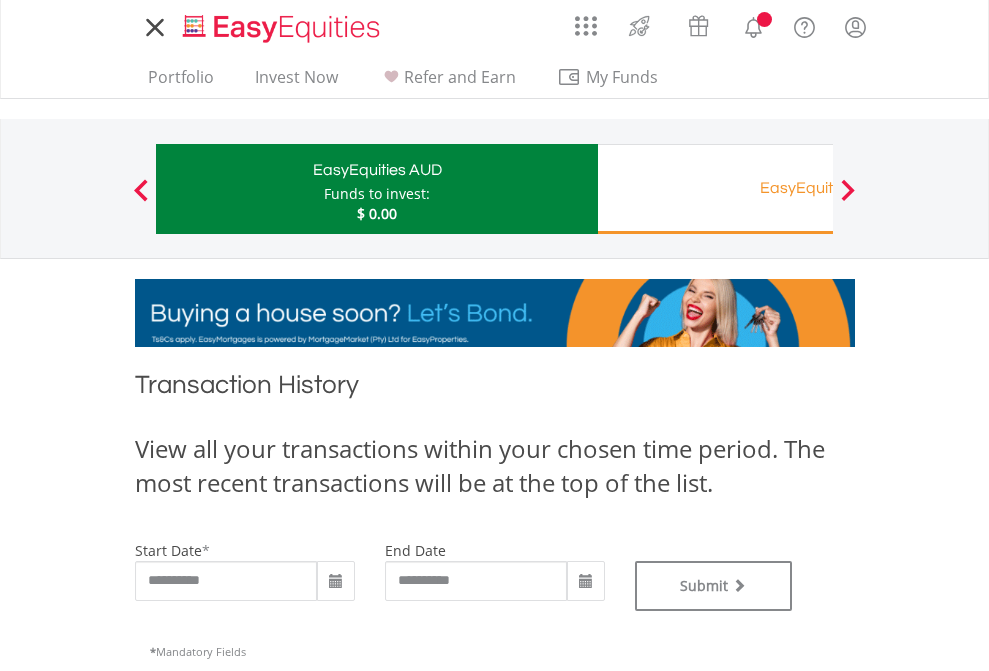 scroll, scrollTop: 0, scrollLeft: 0, axis: both 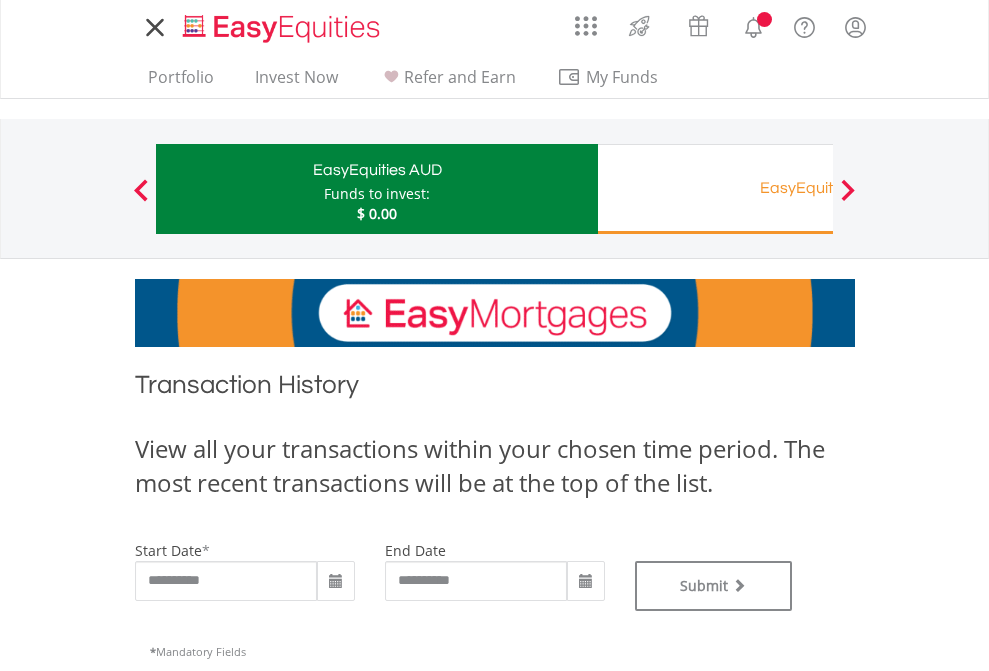 type on "**********" 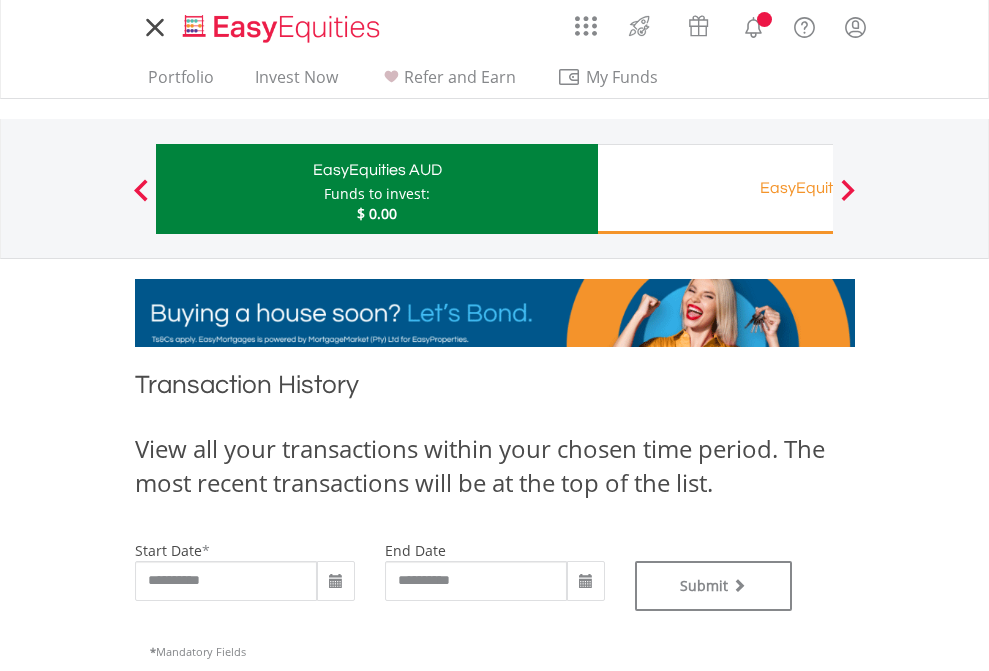 type on "**********" 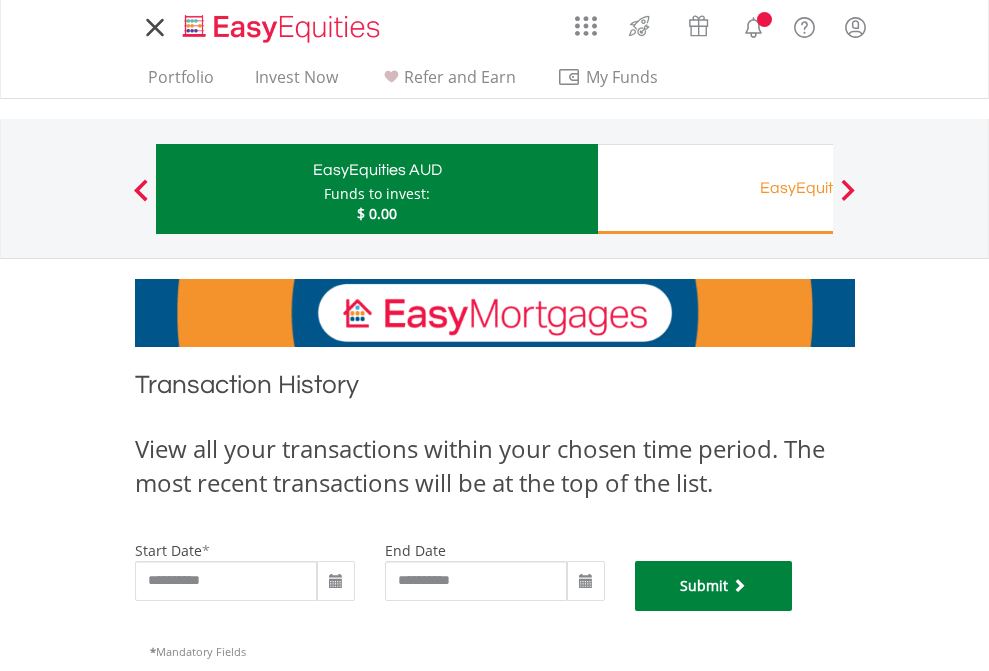 click on "Submit" at bounding box center [714, 586] 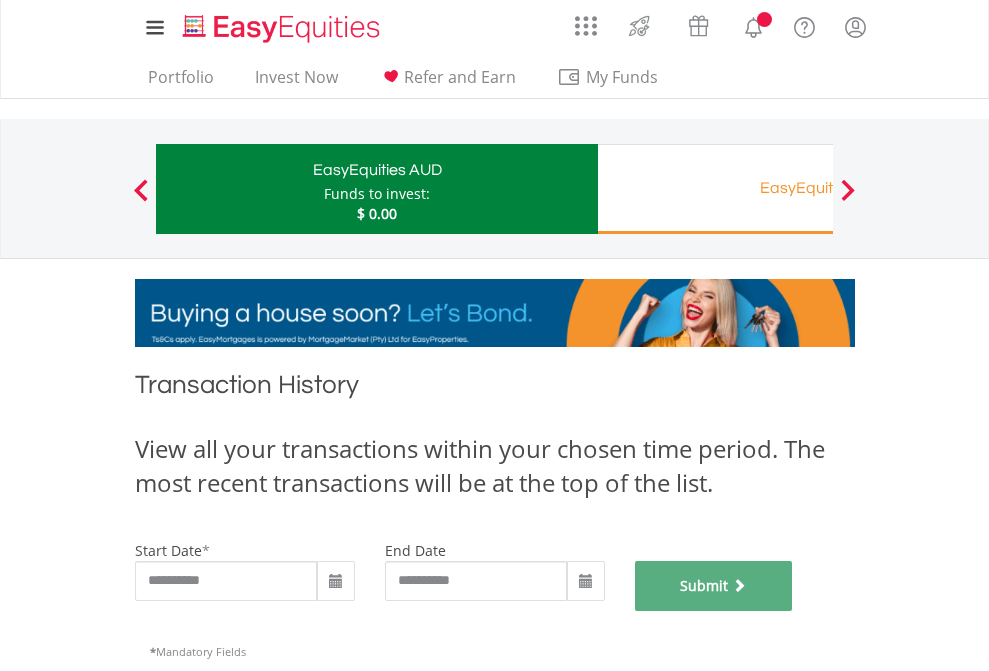 scroll, scrollTop: 811, scrollLeft: 0, axis: vertical 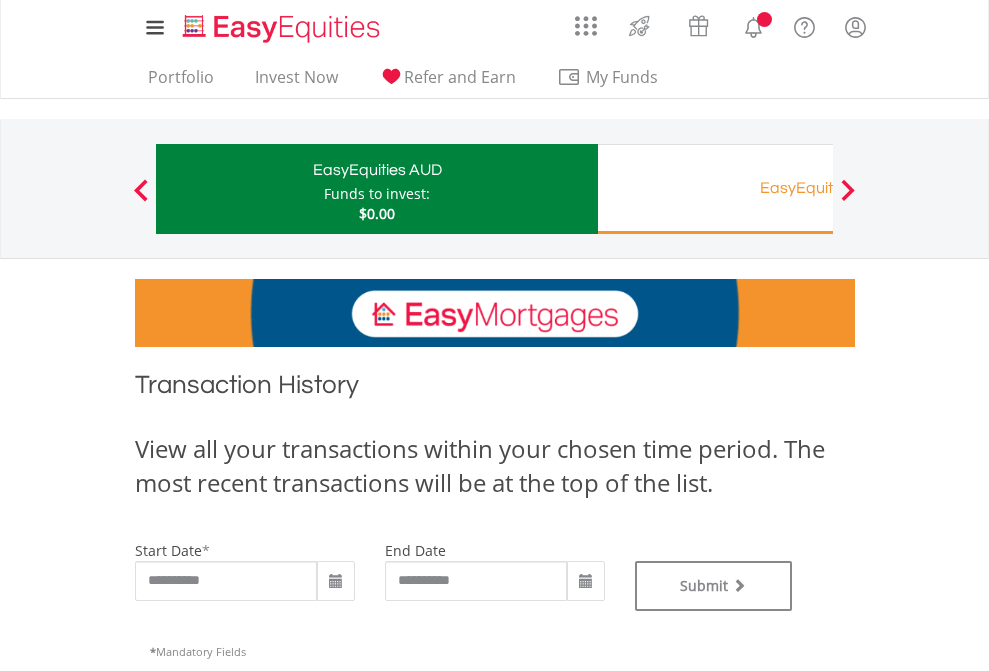 click on "EasyEquities RA" at bounding box center (818, 188) 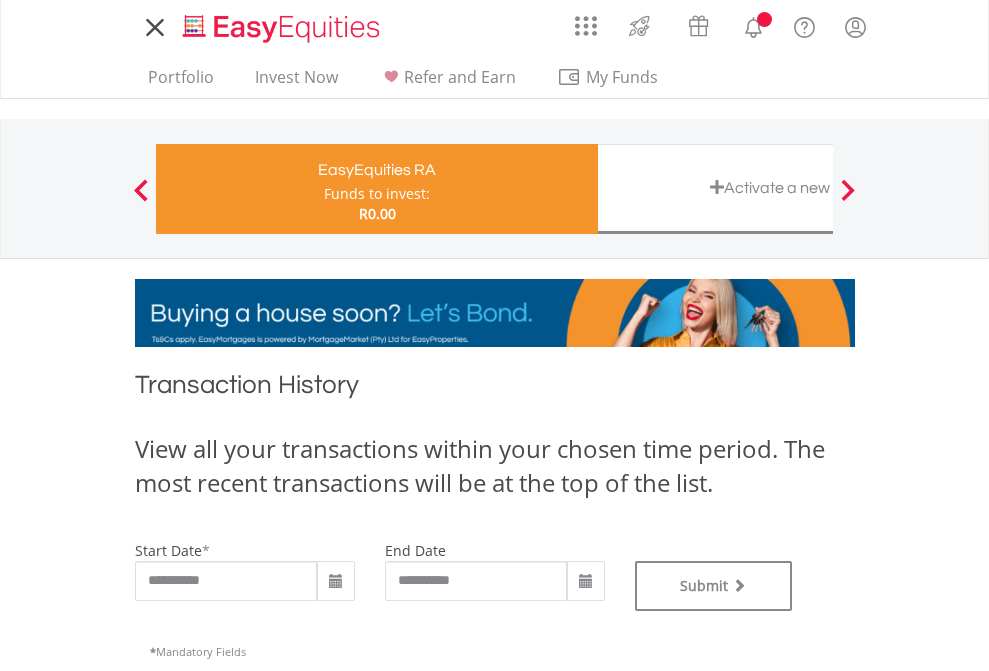 scroll, scrollTop: 0, scrollLeft: 0, axis: both 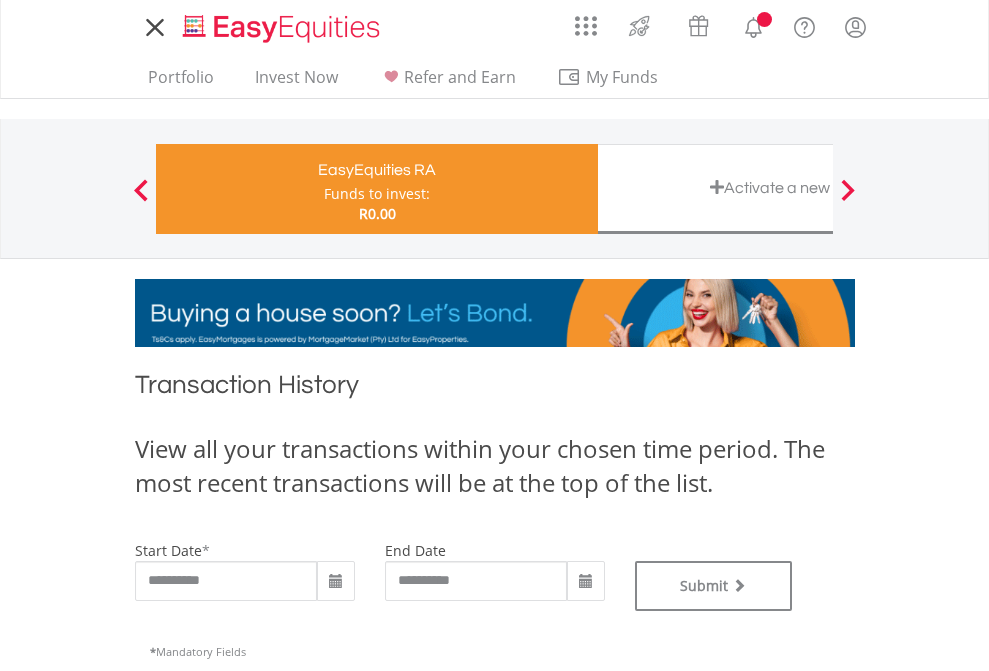 type on "**********" 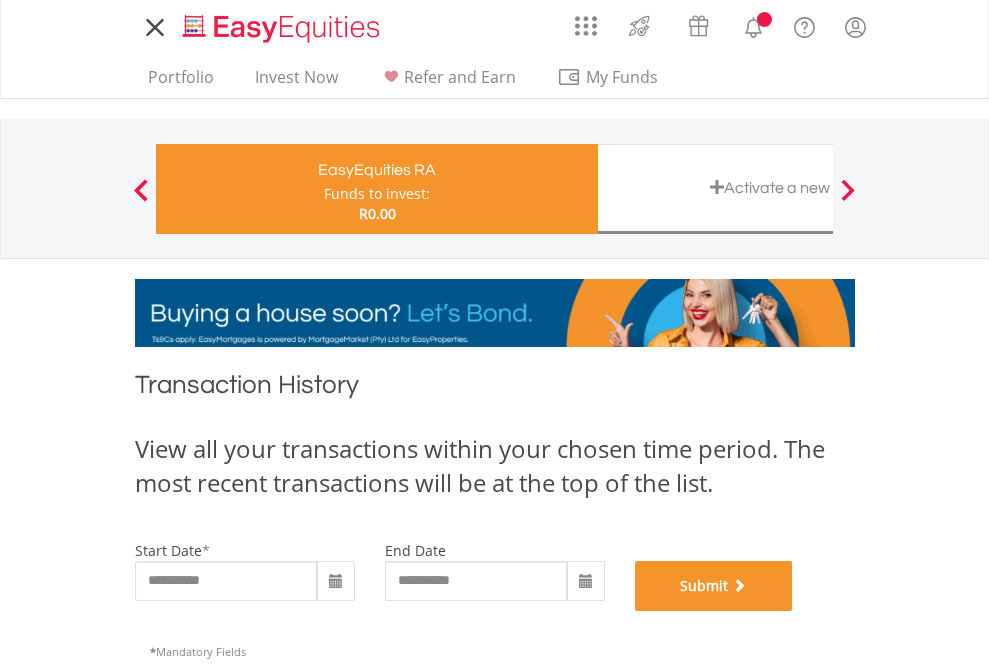 click on "Submit" at bounding box center [714, 586] 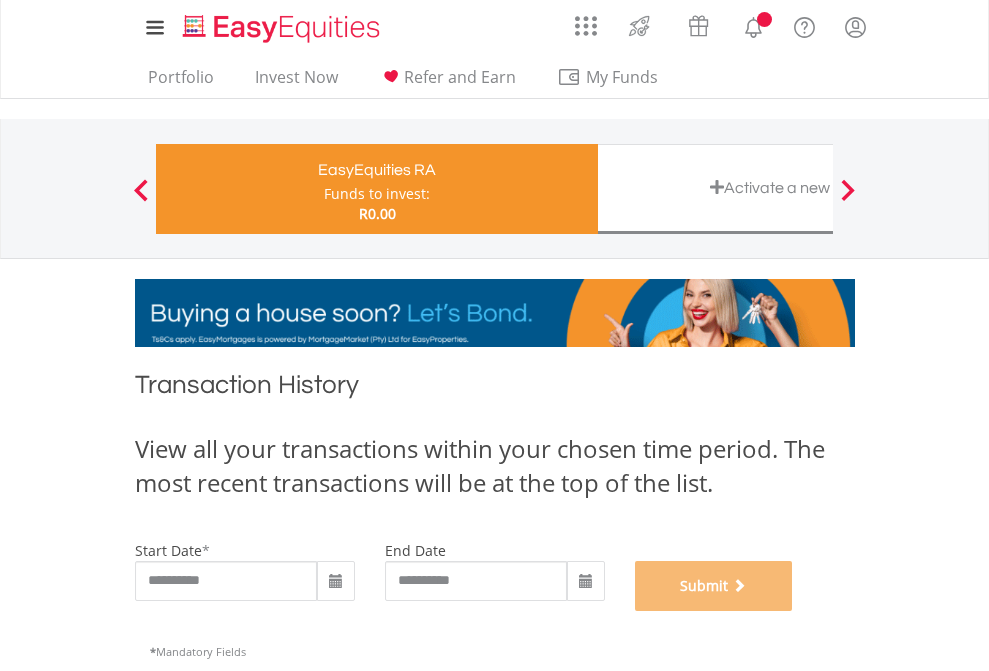 scroll, scrollTop: 811, scrollLeft: 0, axis: vertical 